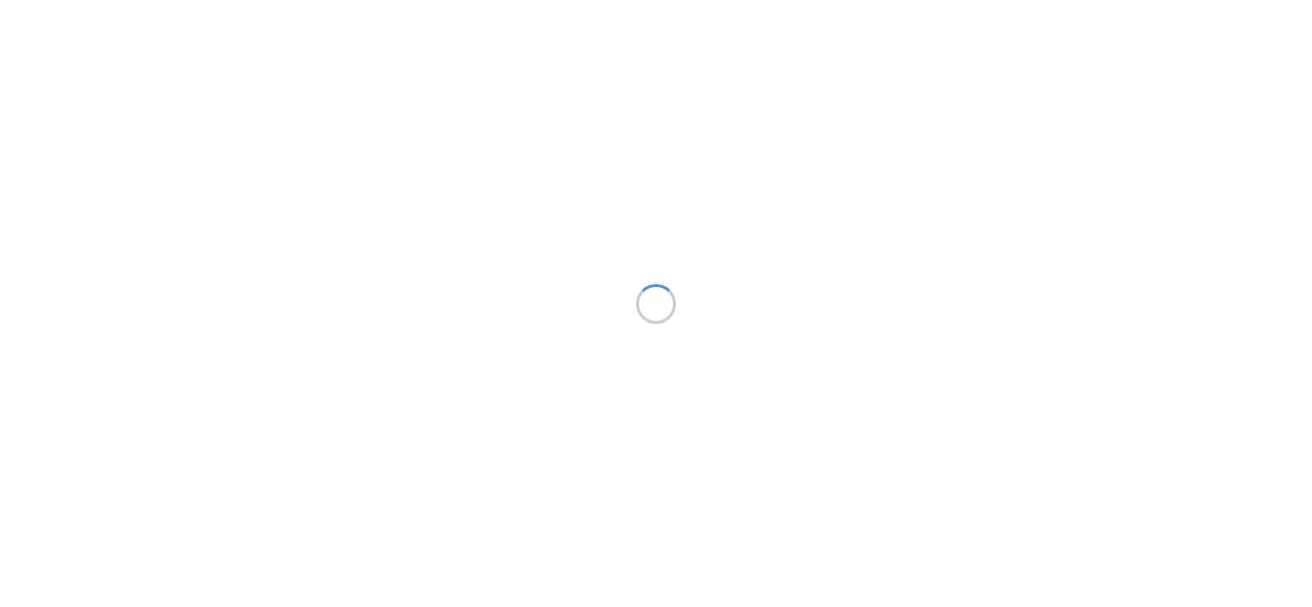 scroll, scrollTop: 0, scrollLeft: 0, axis: both 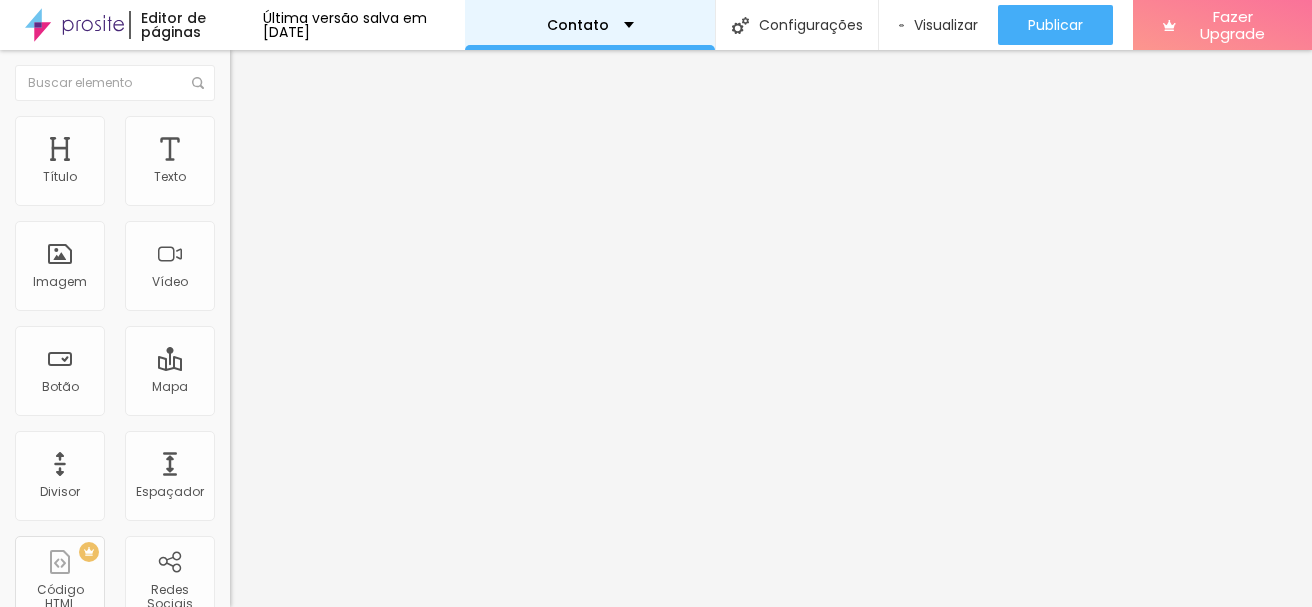 click on "Contato" at bounding box center (590, 25) 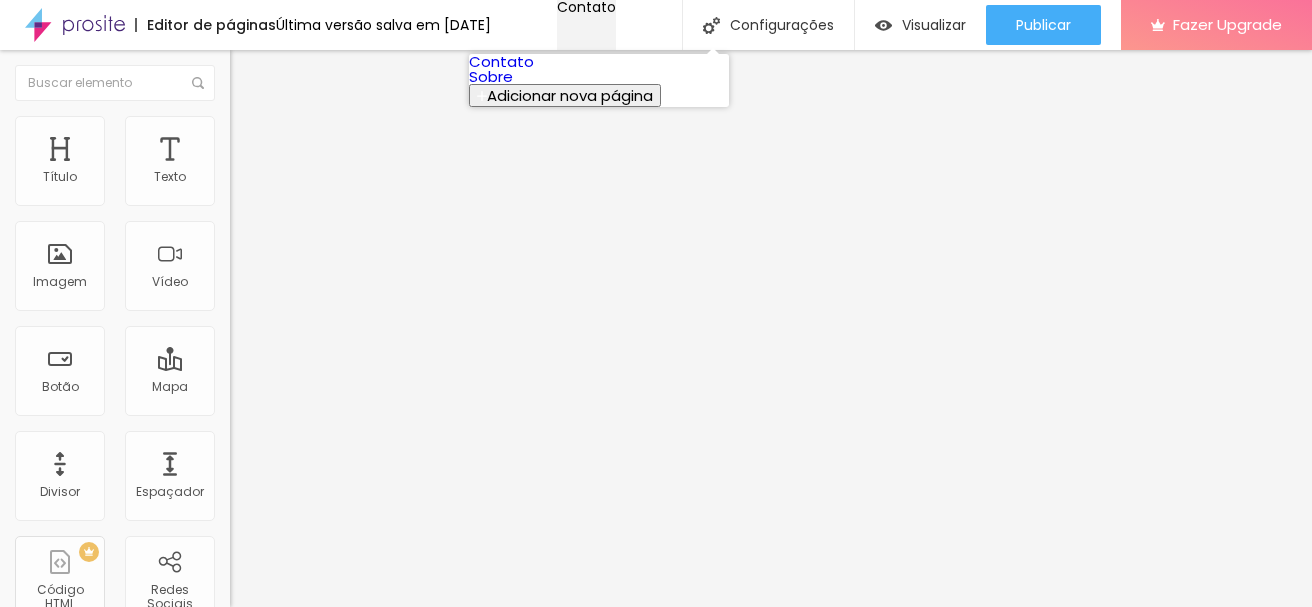 click on "Contato" at bounding box center (586, 7) 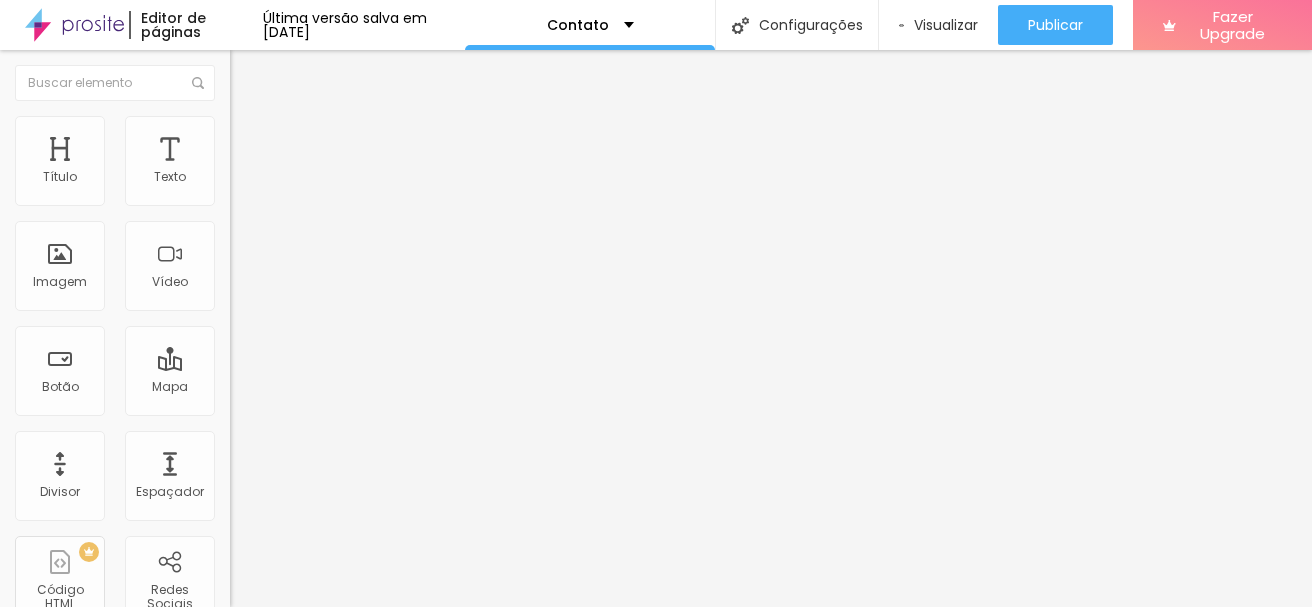 click on "Alboom Brasil" at bounding box center (350, 178) 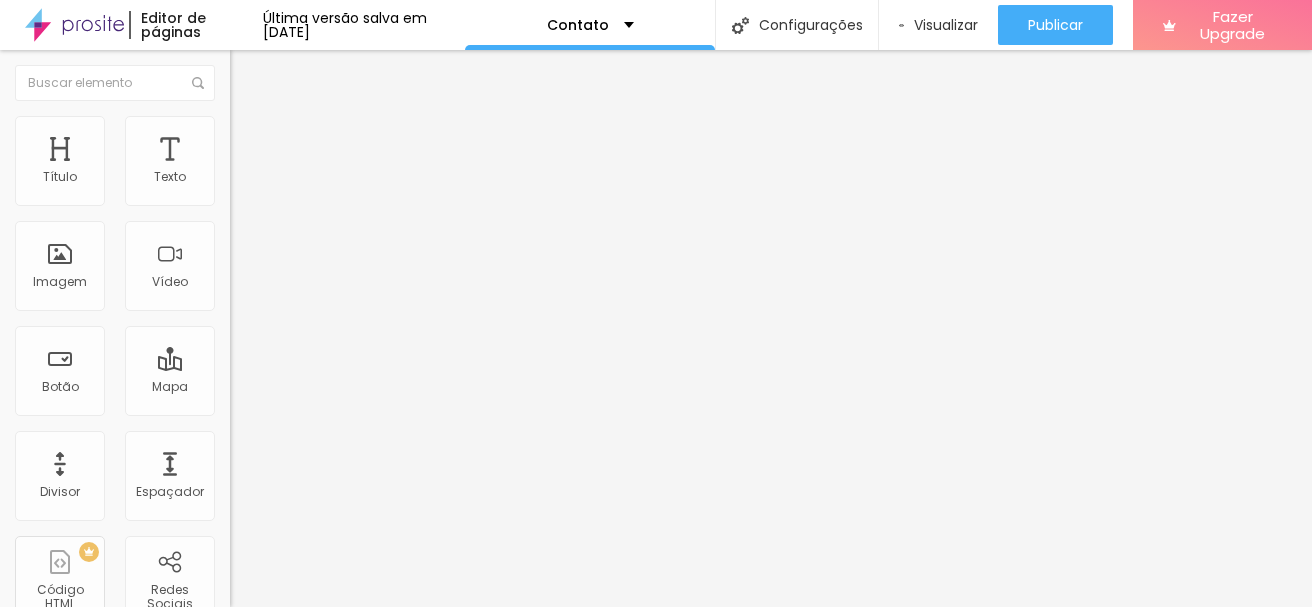 drag, startPoint x: 194, startPoint y: 228, endPoint x: -7, endPoint y: 233, distance: 201.06218 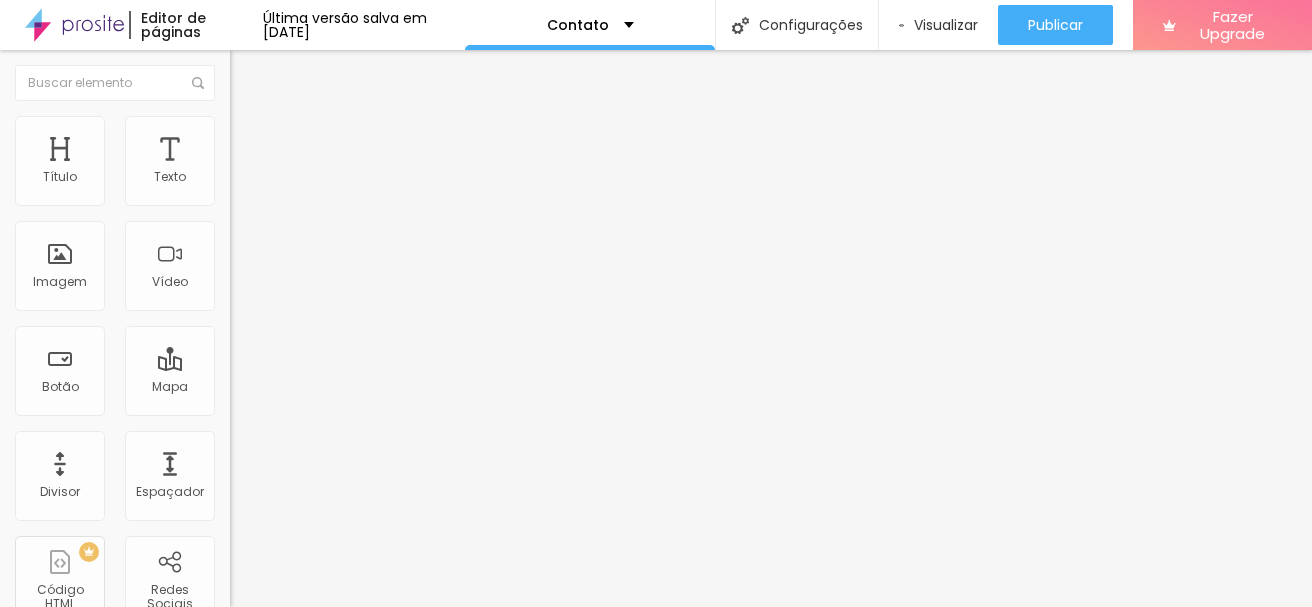 click on "Editor de páginas Última versão salva em 06/04/2024 Contato Configurações Configurações da página Clique para editar as configurações desta página como: Informações para compartilhamento, SEO, URL e layout. Visualizar Pre-visualização Clique para visualizar esta página antes de publicar. Publicar Publicar alterações Clique para publicar as ultimas alterações reaizadas Visualizar página   Fazer Upgrade Título Texto Imagem Vídeo Botão Mapa Divisor Espaçador   PREMIUM Código HTML Redes Sociais Formulário Ícone Perguntas frequentes Timer Botão de pagamento Botão do WhatsApp Novo Google Reviews Outros CRM Comentários do Facebook Antes/Depois Editar Mapa Conteúdo Estilo Avançado Endereço Alboom Brasil Alinhamento 15 Zoom" at bounding box center (656, 303) 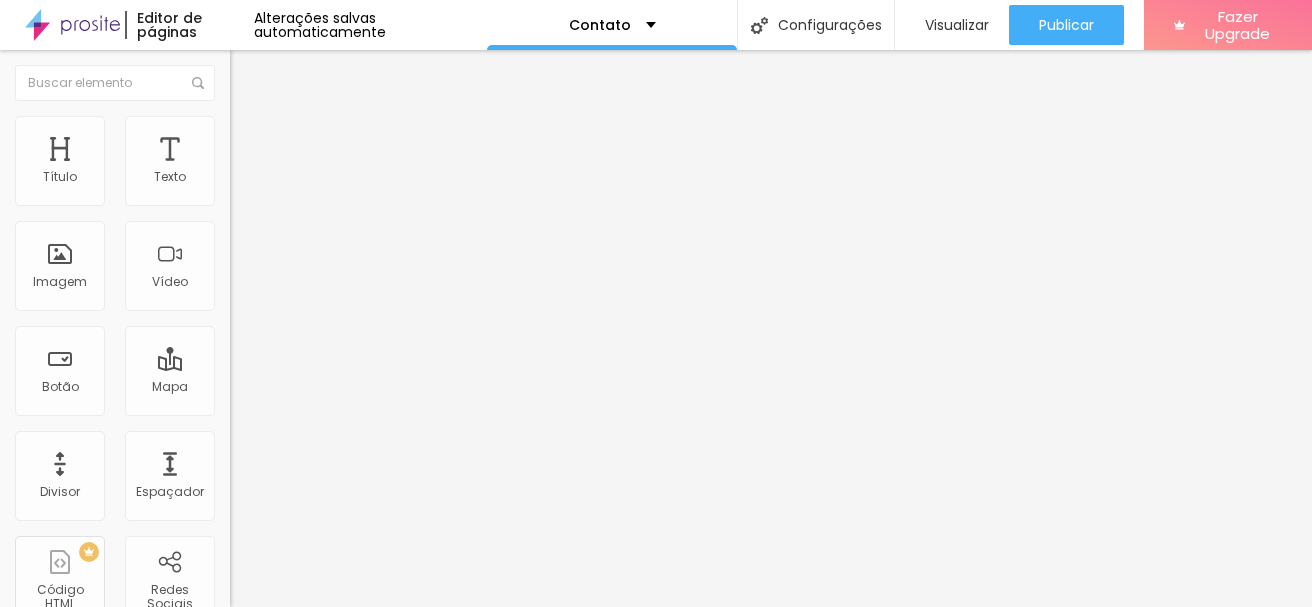 click on "Rua Noel rosa" at bounding box center (350, 178) 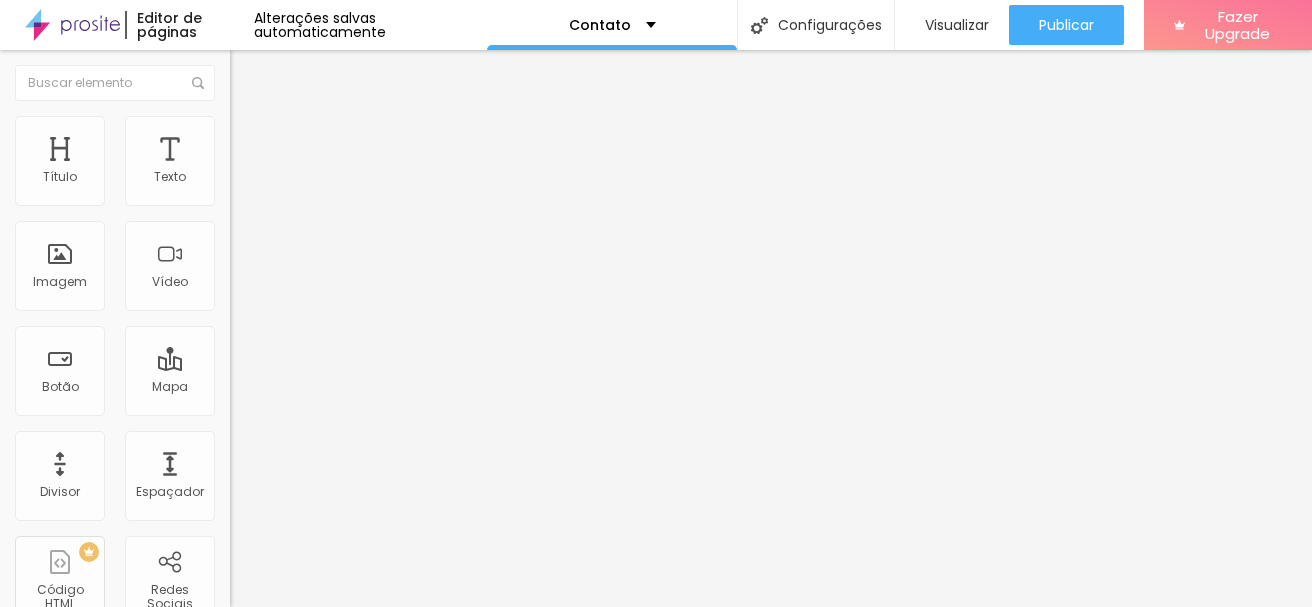 click on "Rua Noel rosa" at bounding box center [350, 178] 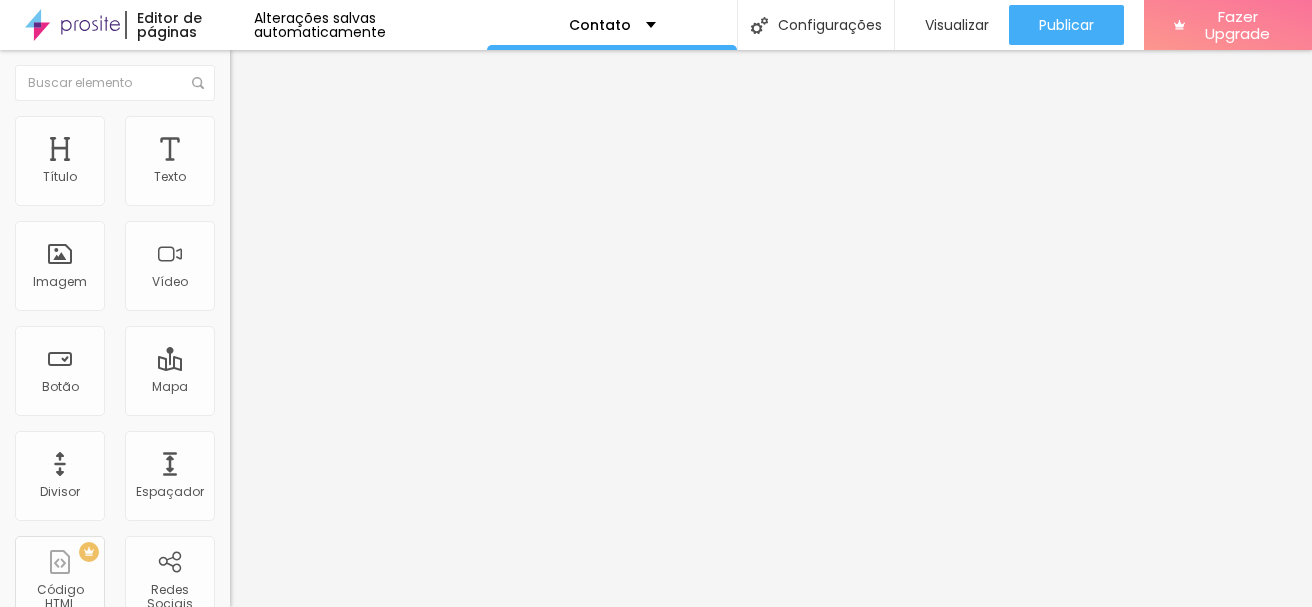 type on "Rua Noel rosa" 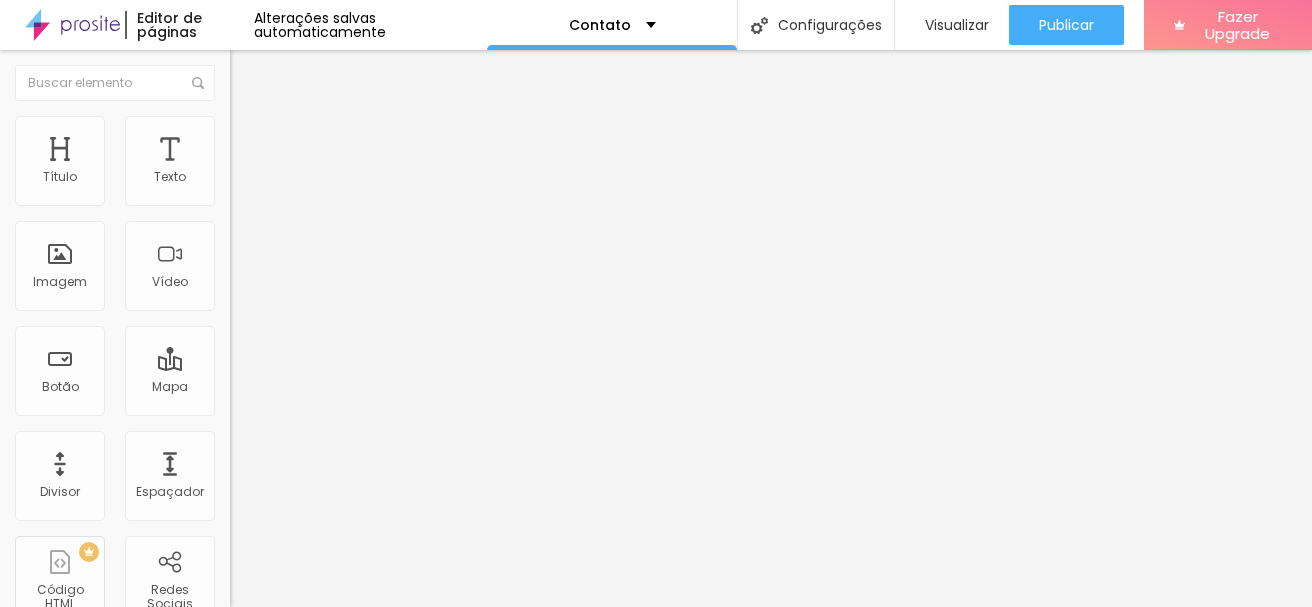 click on "Estilo" at bounding box center [345, 126] 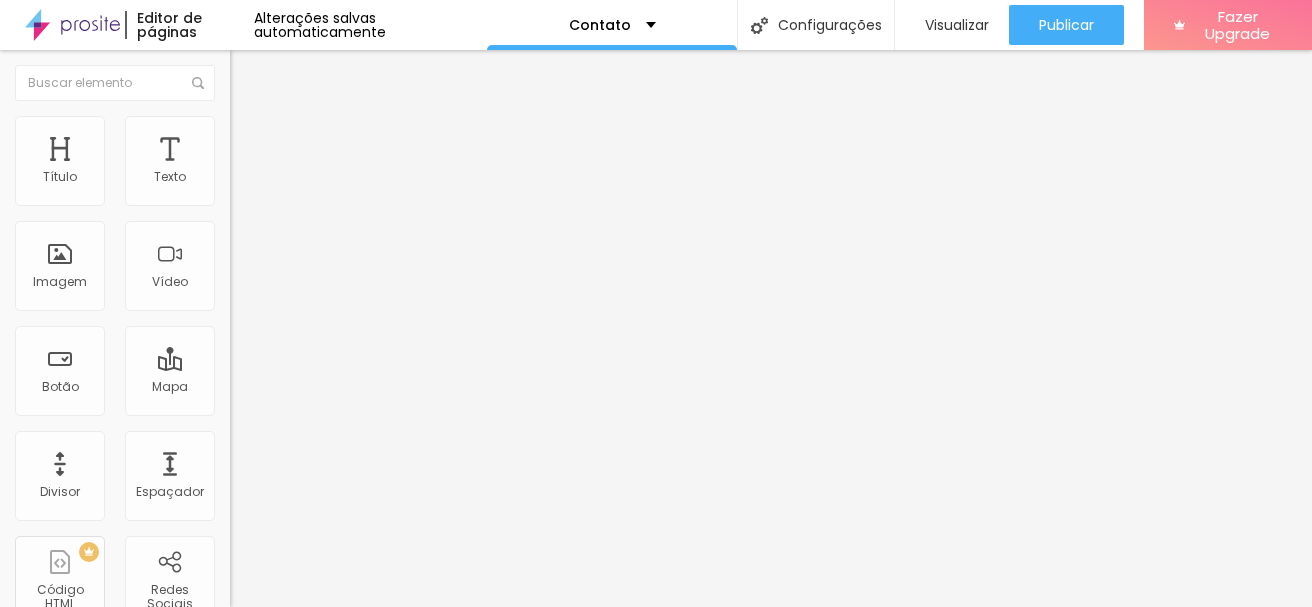 click at bounding box center [239, 145] 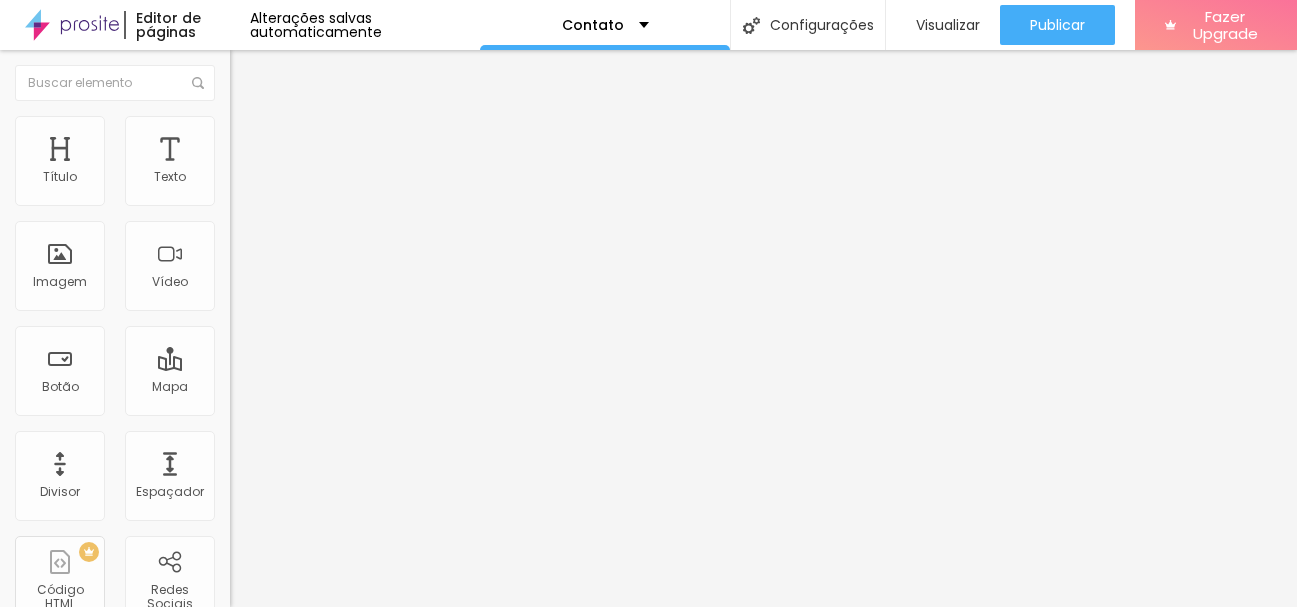 click on "Conteúdo" at bounding box center [279, 109] 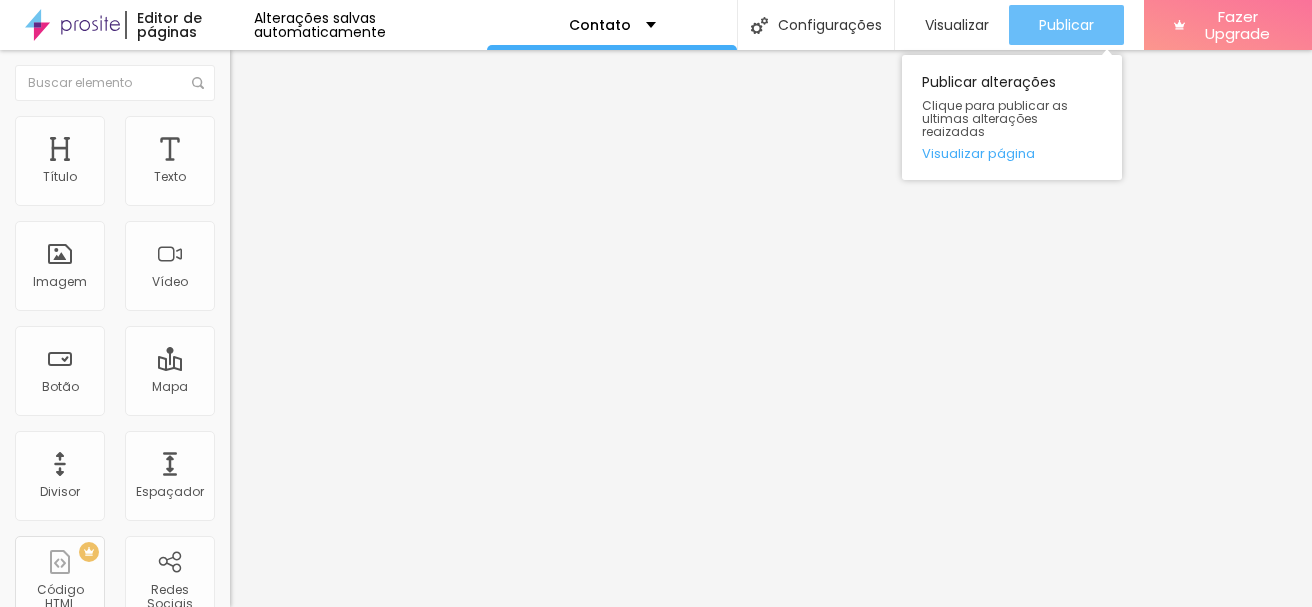 click on "Publicar" at bounding box center [1066, 25] 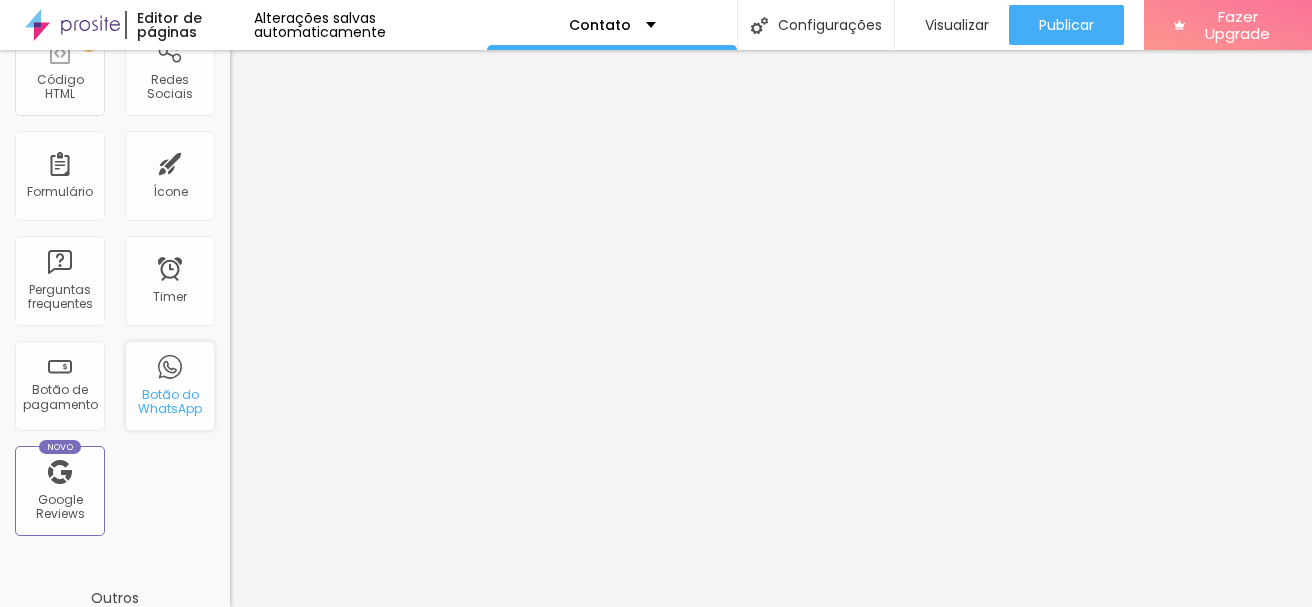 scroll, scrollTop: 0, scrollLeft: 0, axis: both 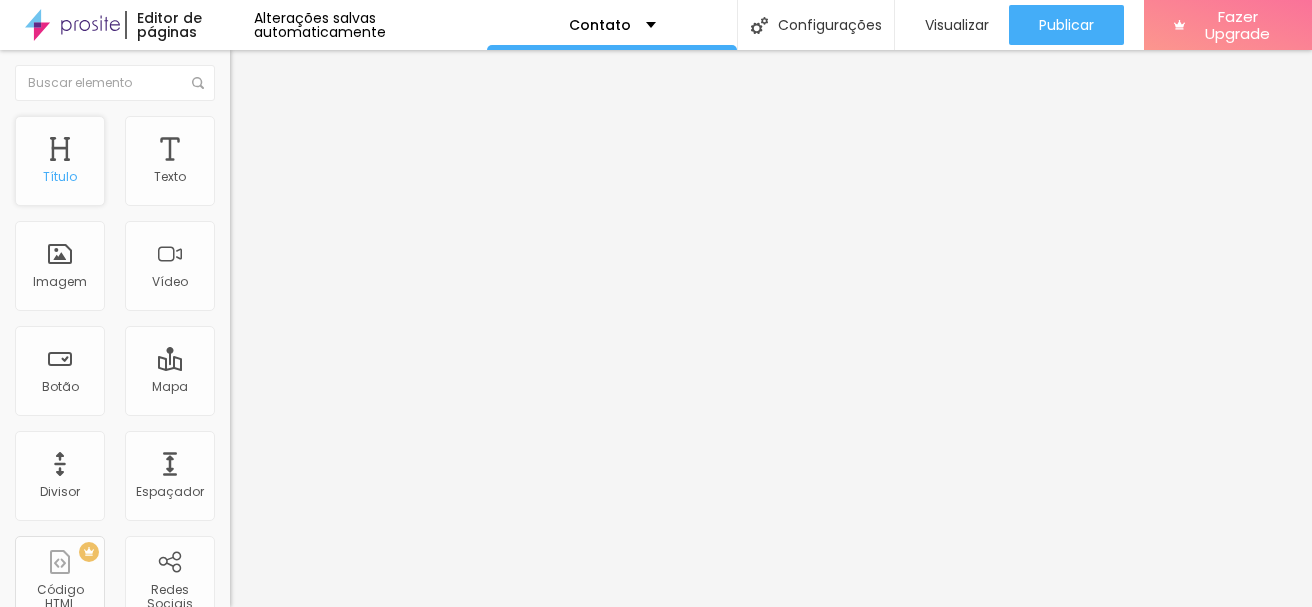 click on "Título" at bounding box center [60, 161] 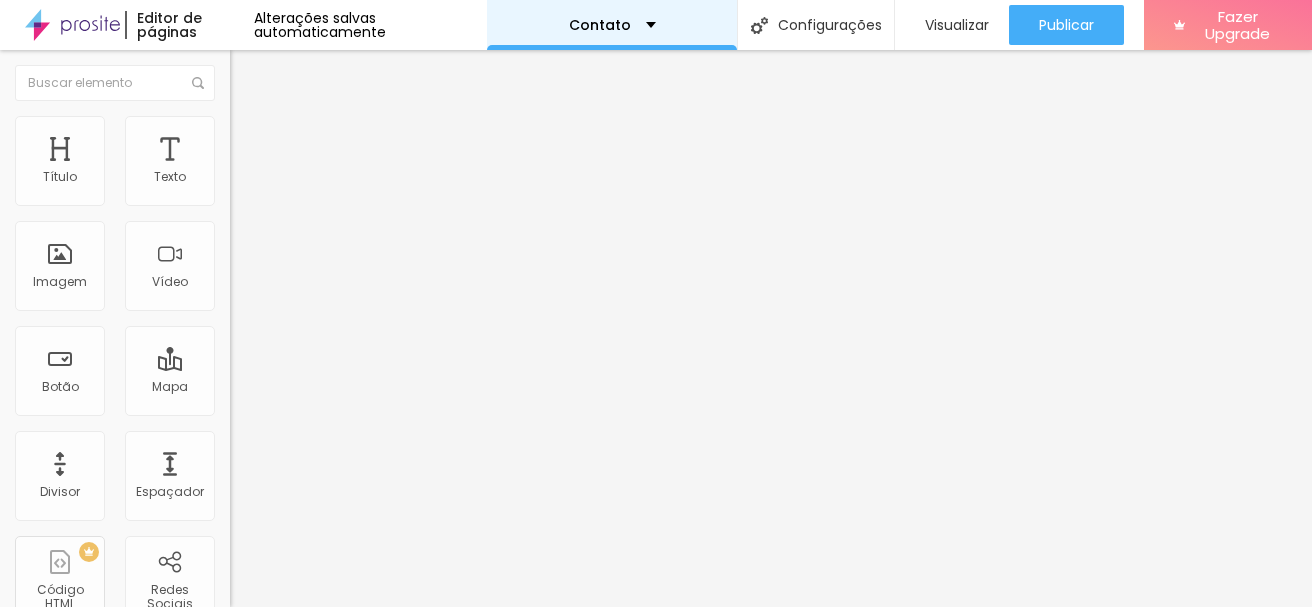 click on "Contato" at bounding box center (612, 25) 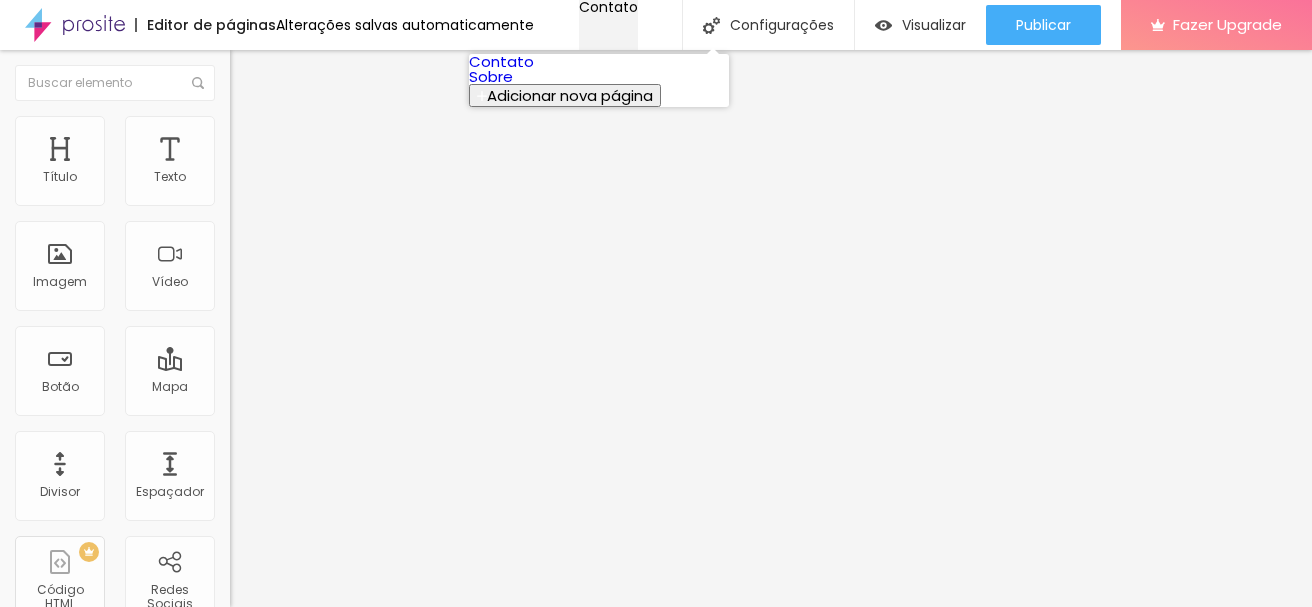 click on "Contato" at bounding box center (608, 7) 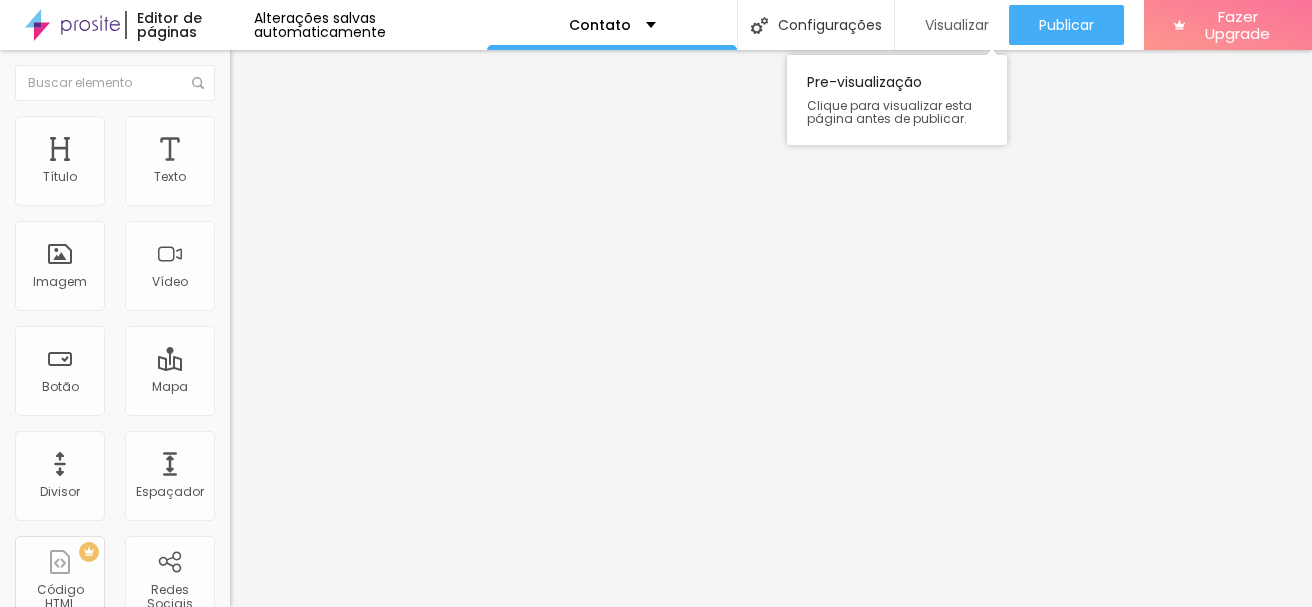 click on "Visualizar" at bounding box center (957, 25) 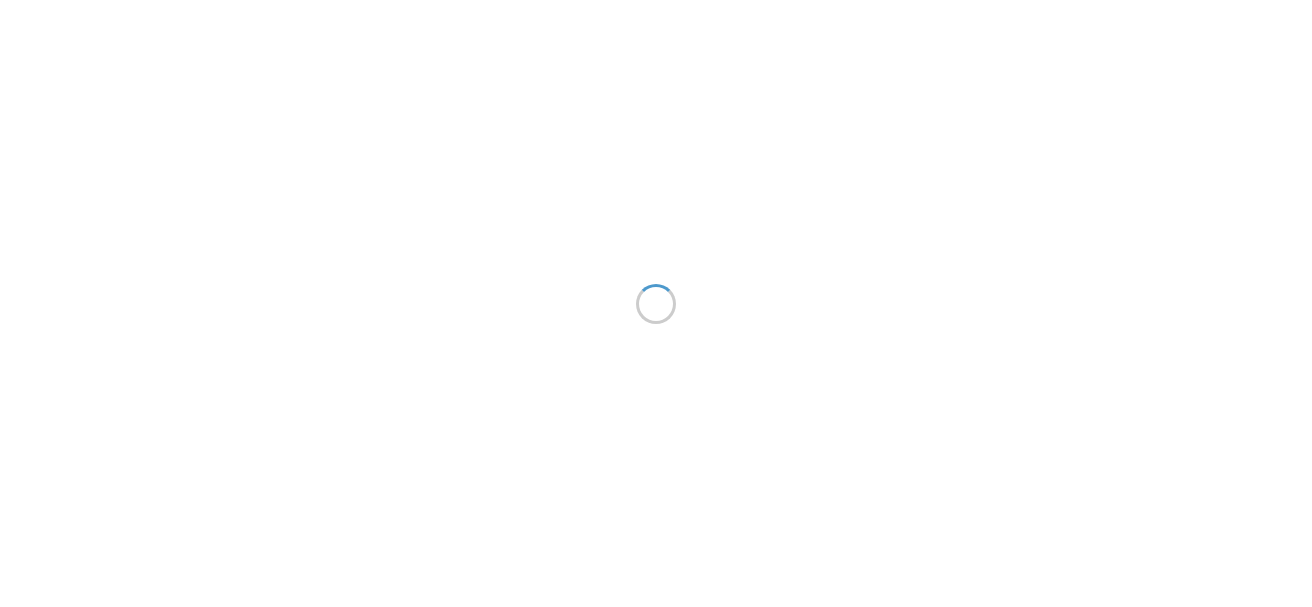 scroll, scrollTop: 0, scrollLeft: 0, axis: both 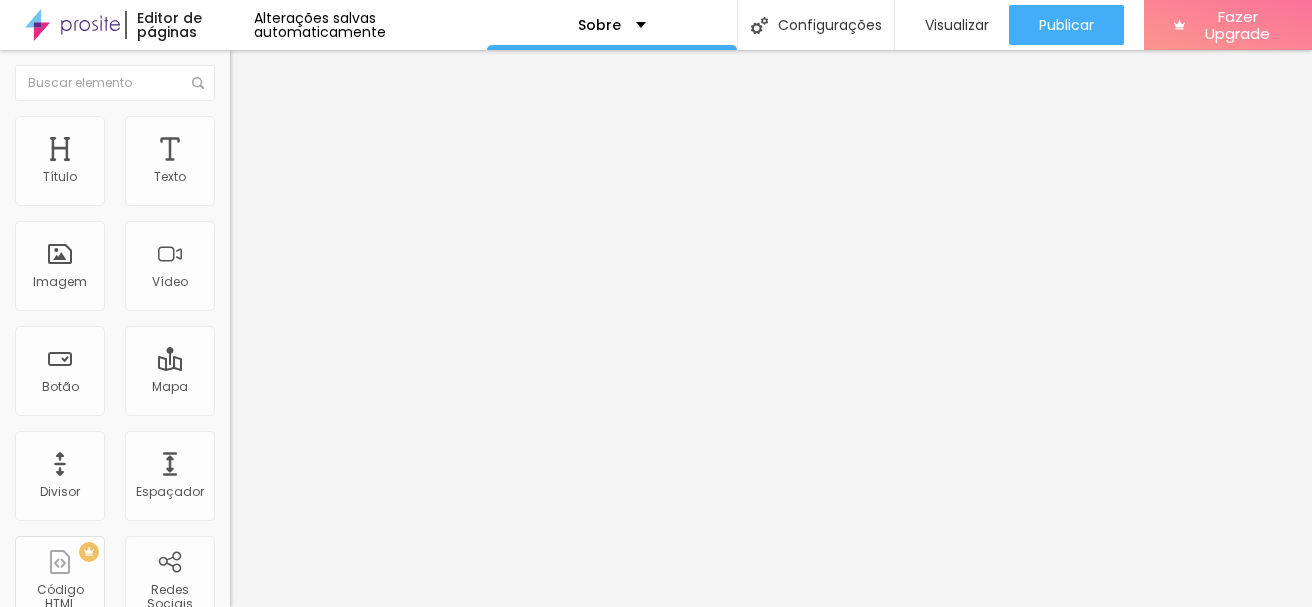 click on "Trocar imagem" at bounding box center [284, 163] 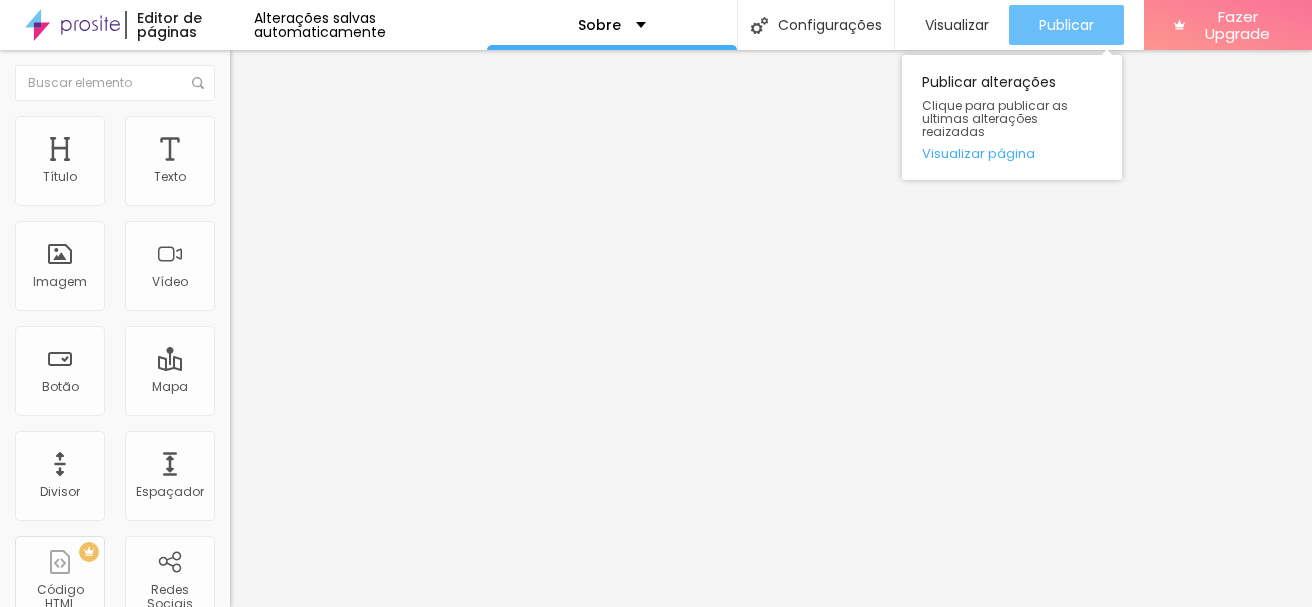 click on "Publicar" at bounding box center (1066, 25) 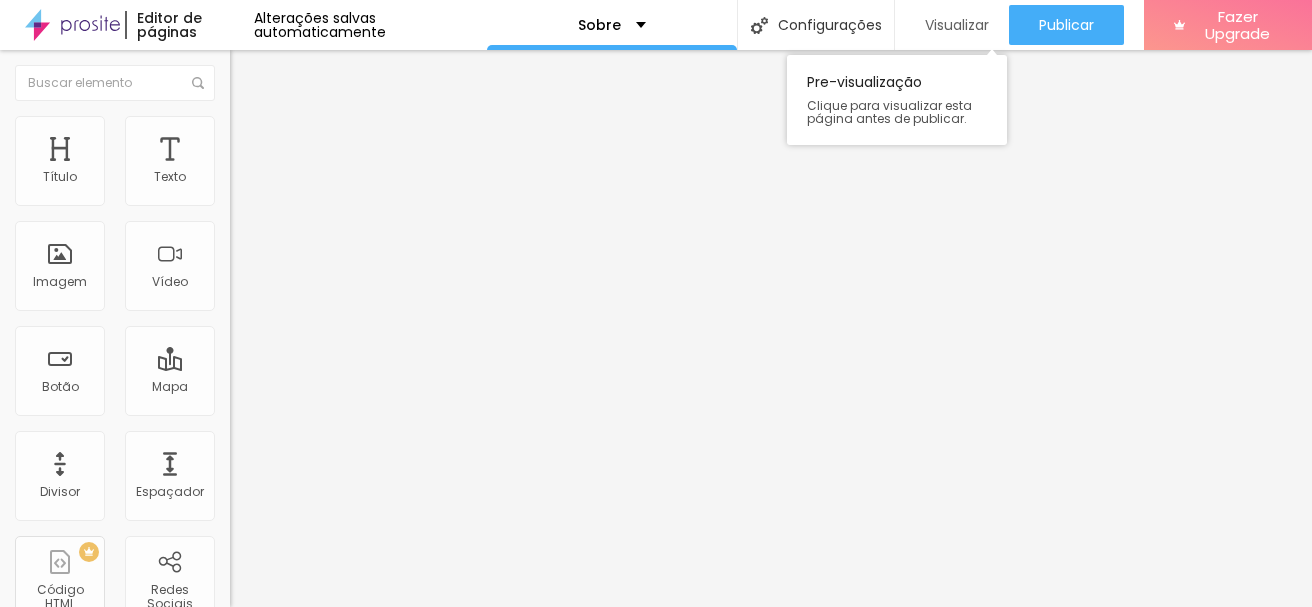 click on "Visualizar" at bounding box center (957, 25) 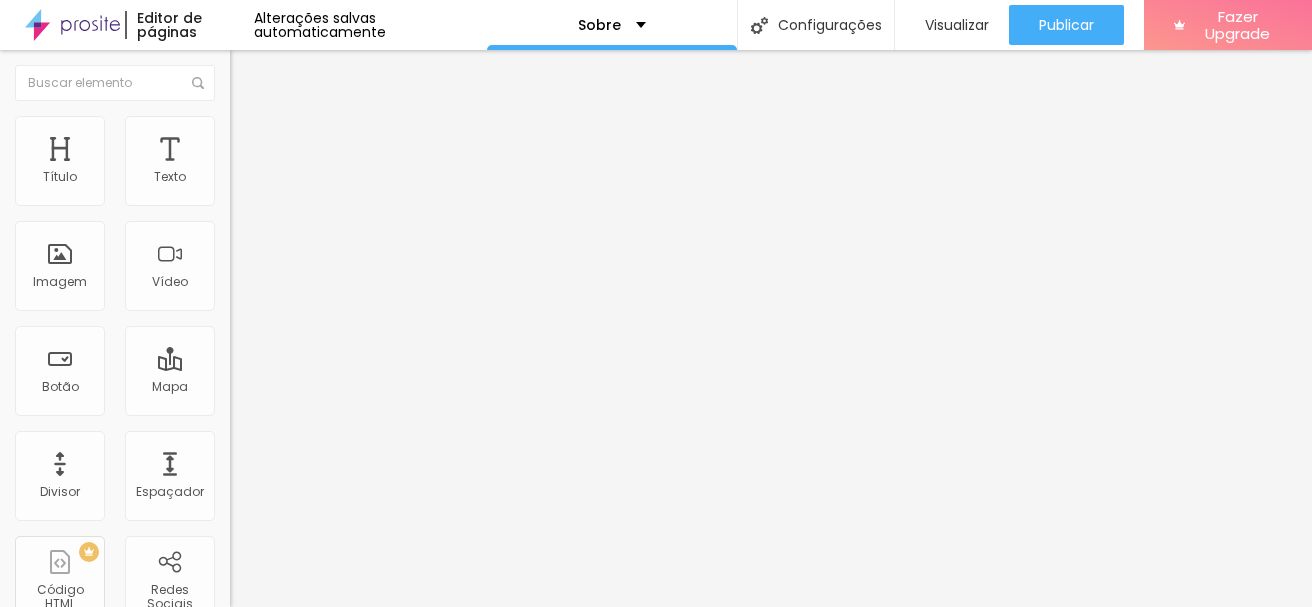 click on "Facebook" at bounding box center [345, 294] 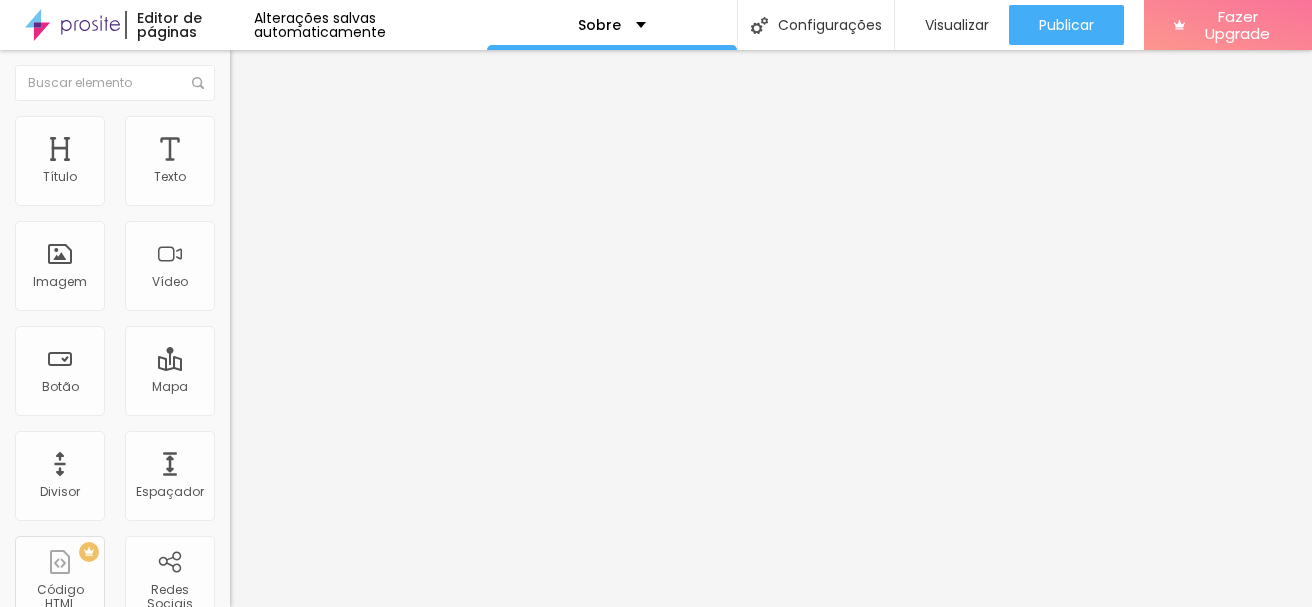 click on "WhatsApp" at bounding box center [89, 1087] 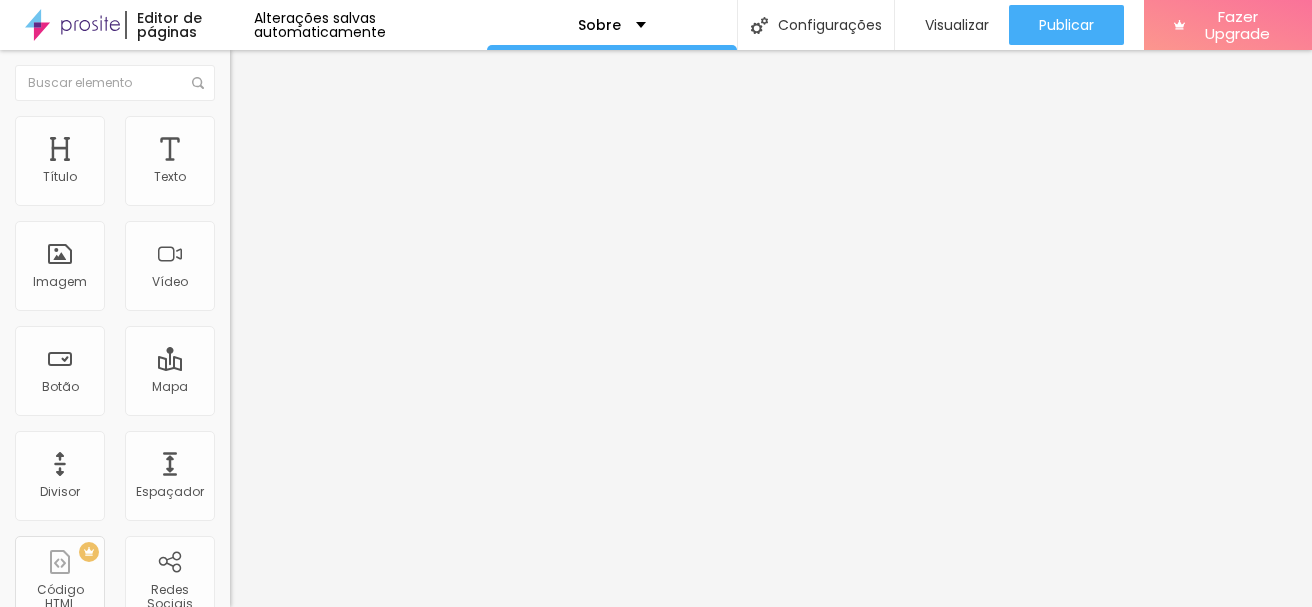 click on "https://" at bounding box center [350, 1904] 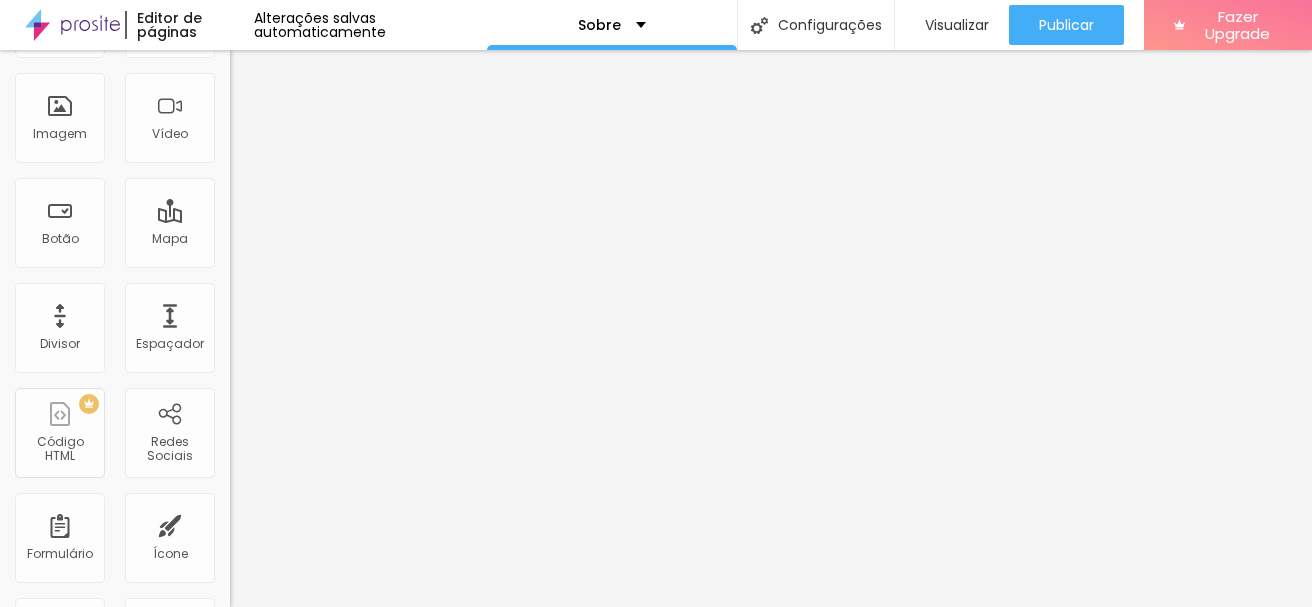 scroll, scrollTop: 0, scrollLeft: 0, axis: both 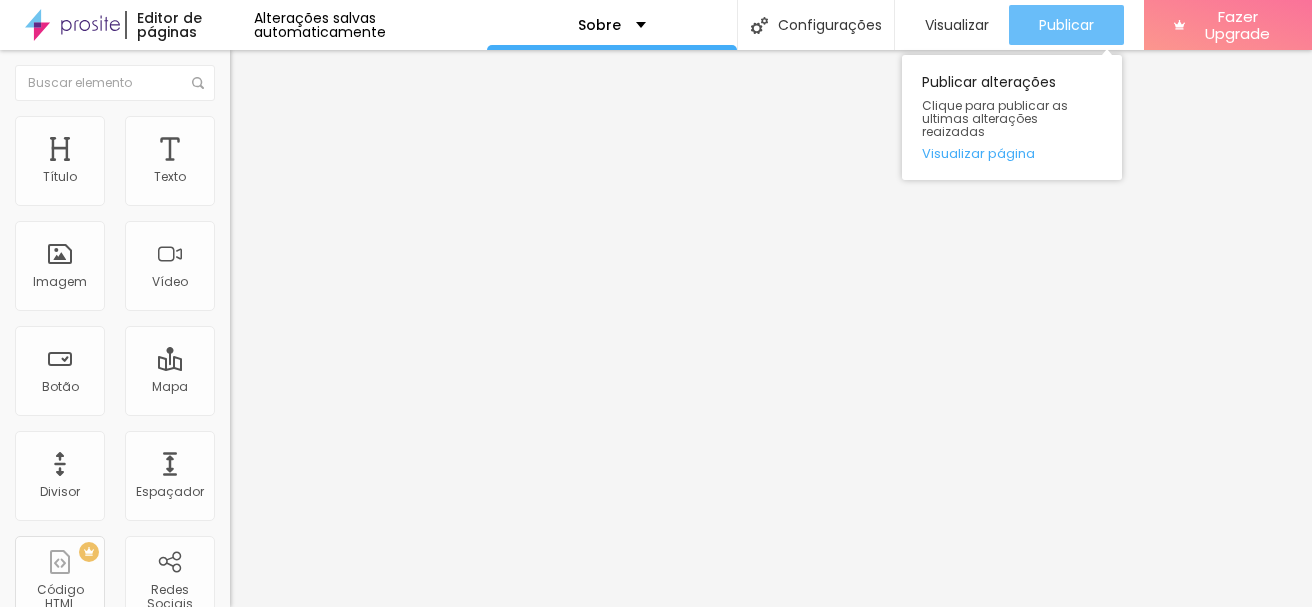 click on "Publicar" at bounding box center (1066, 25) 